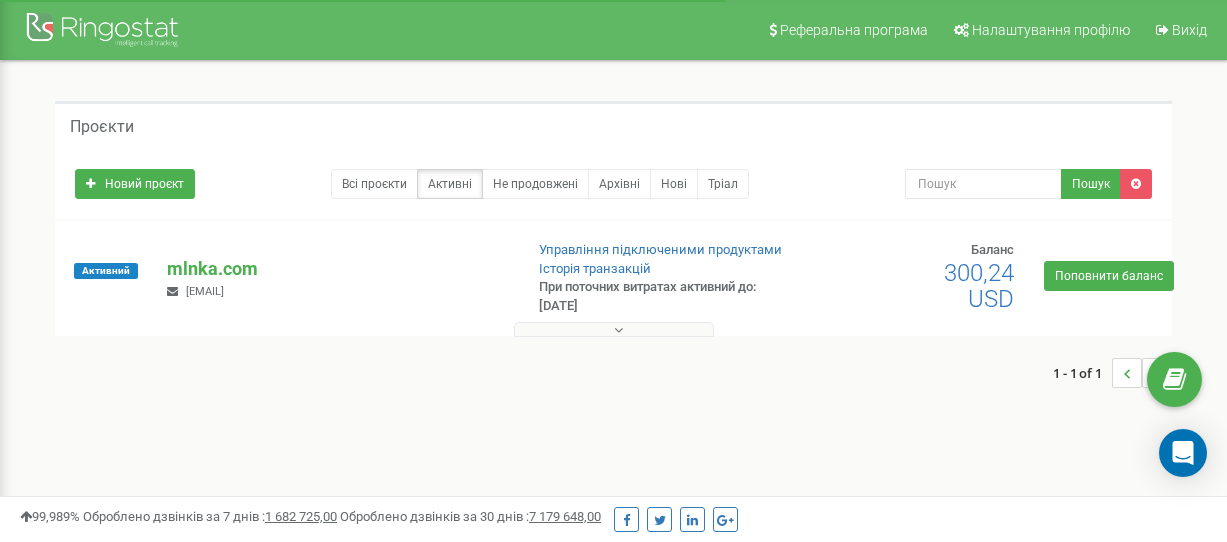 scroll, scrollTop: 0, scrollLeft: 0, axis: both 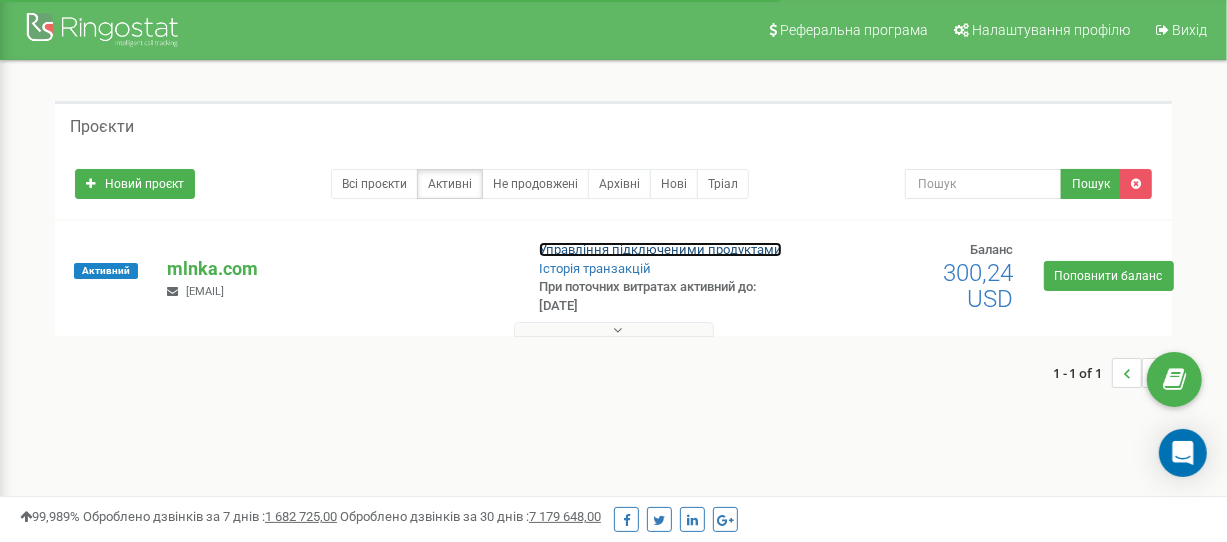 click on "Управління підключеними продуктами" at bounding box center (660, 249) 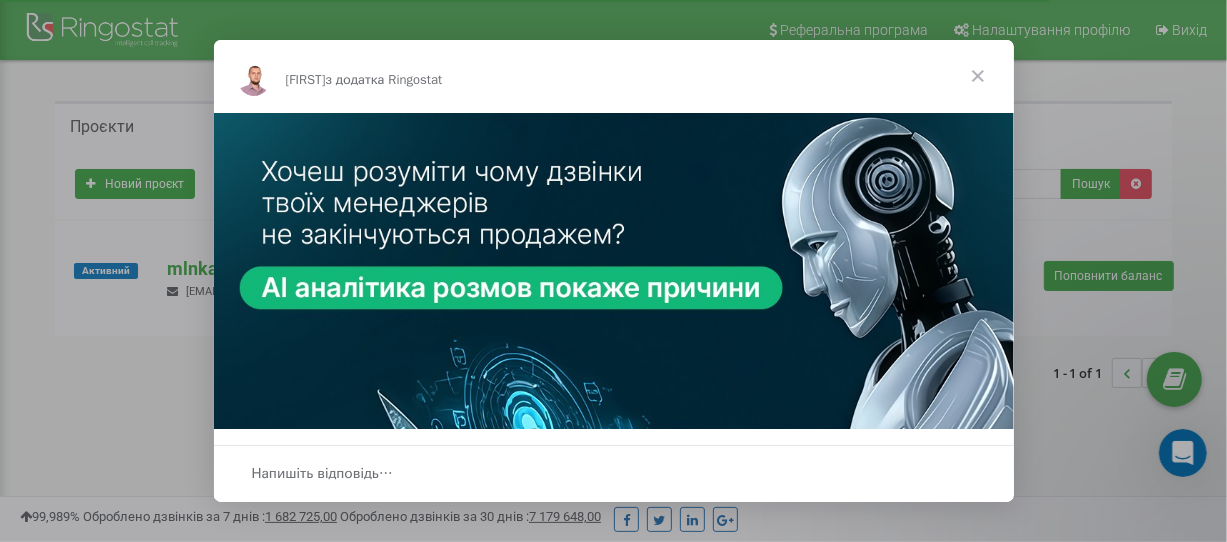 scroll, scrollTop: 0, scrollLeft: 0, axis: both 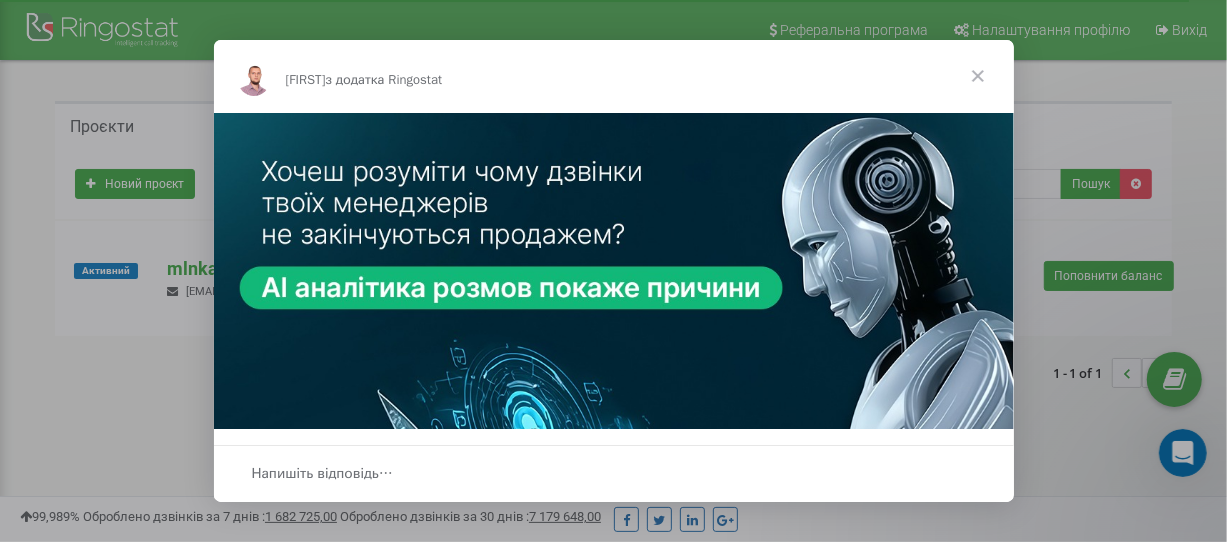 click at bounding box center [978, 76] 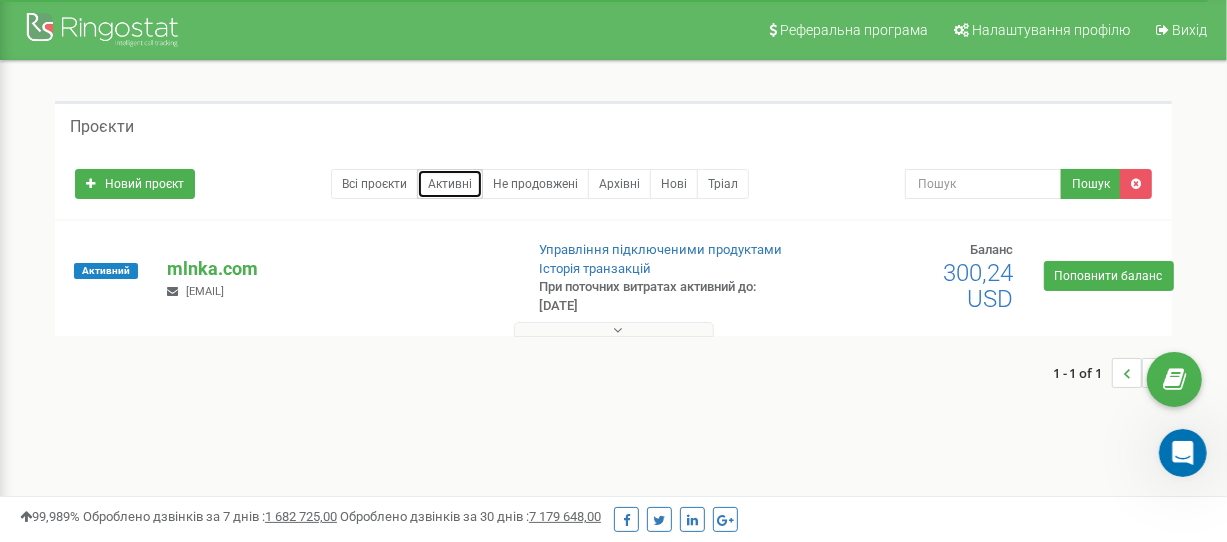 click on "Активні" at bounding box center (450, 184) 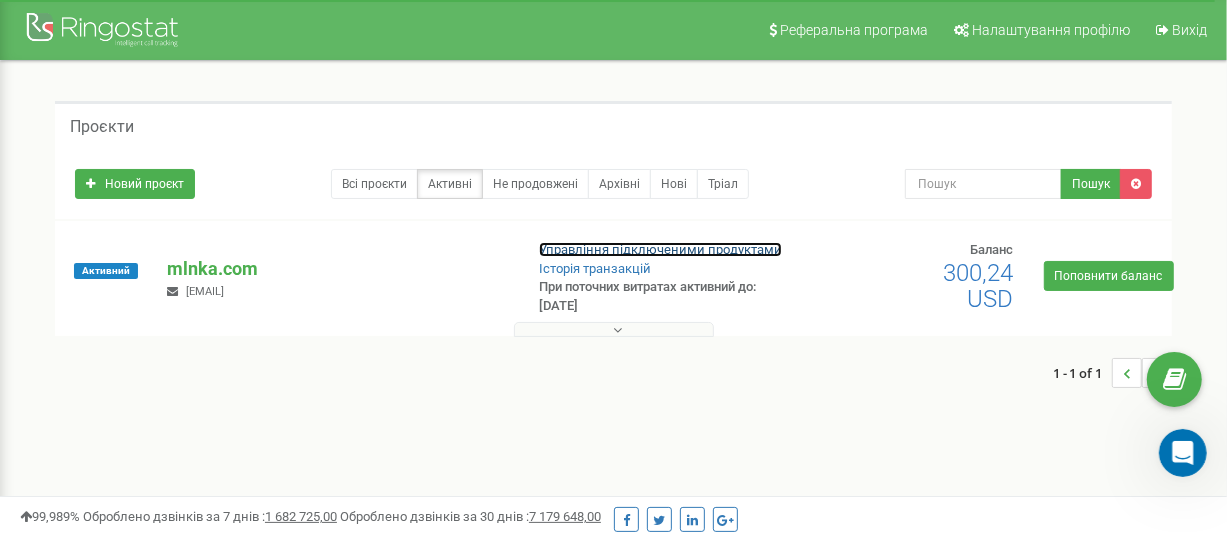 click on "Управління підключеними продуктами" at bounding box center [660, 249] 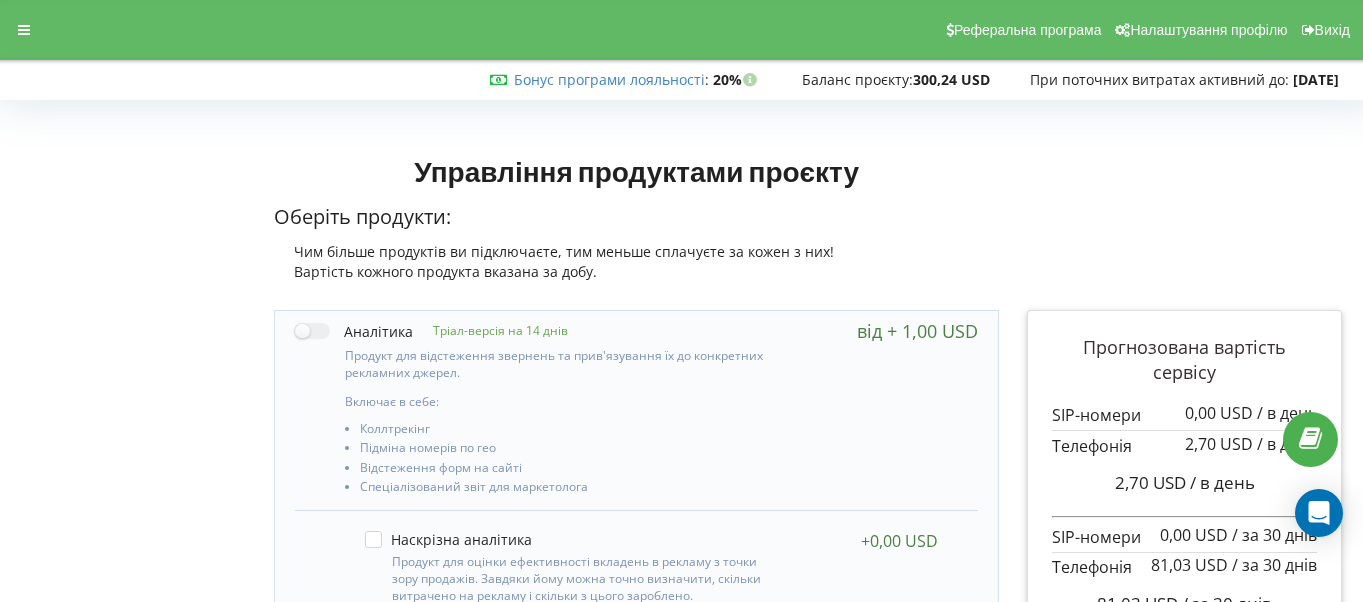 scroll, scrollTop: 0, scrollLeft: 0, axis: both 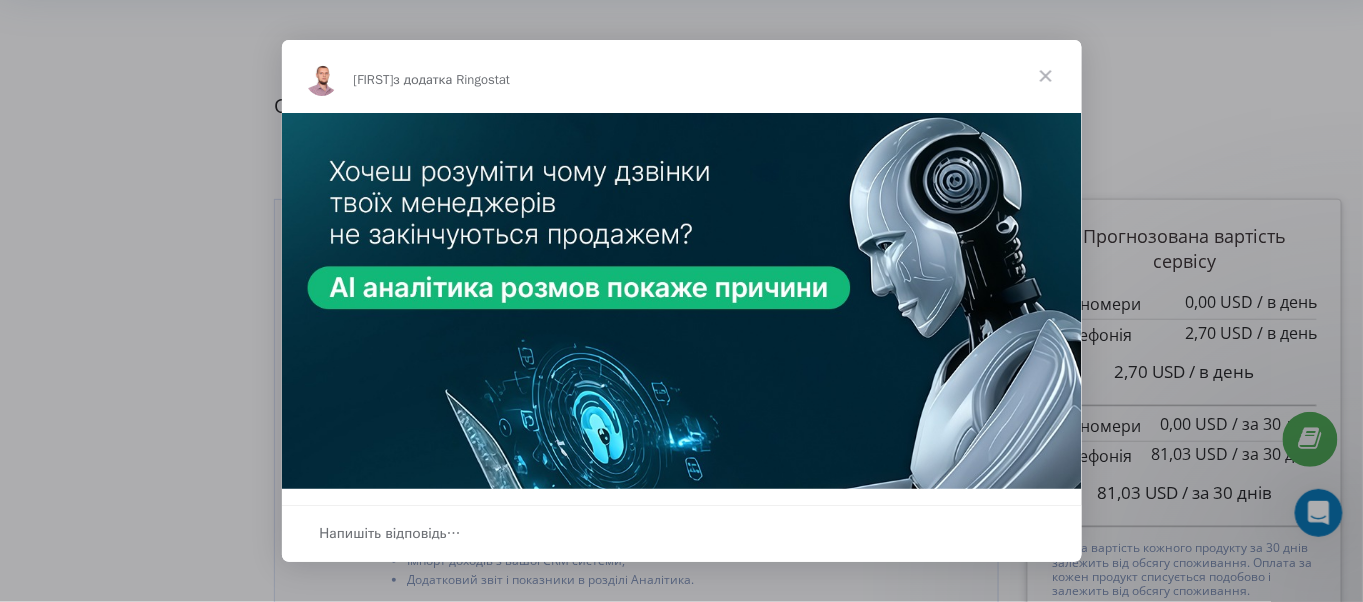 click at bounding box center [1046, 76] 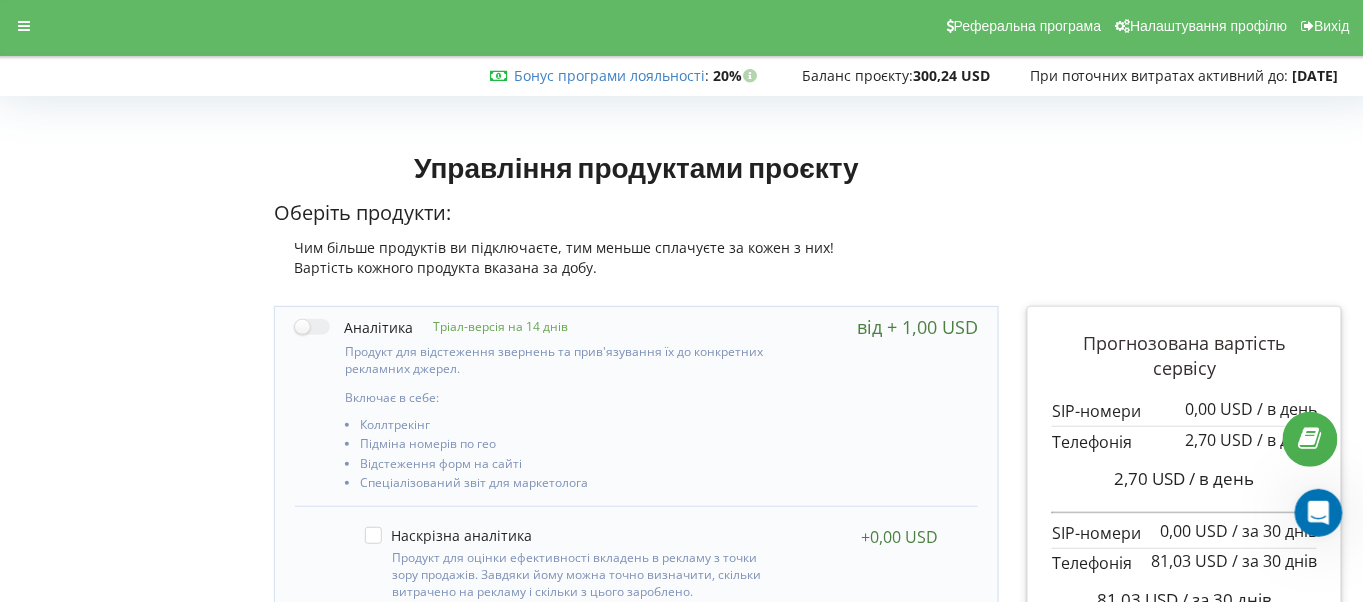 scroll, scrollTop: 0, scrollLeft: 0, axis: both 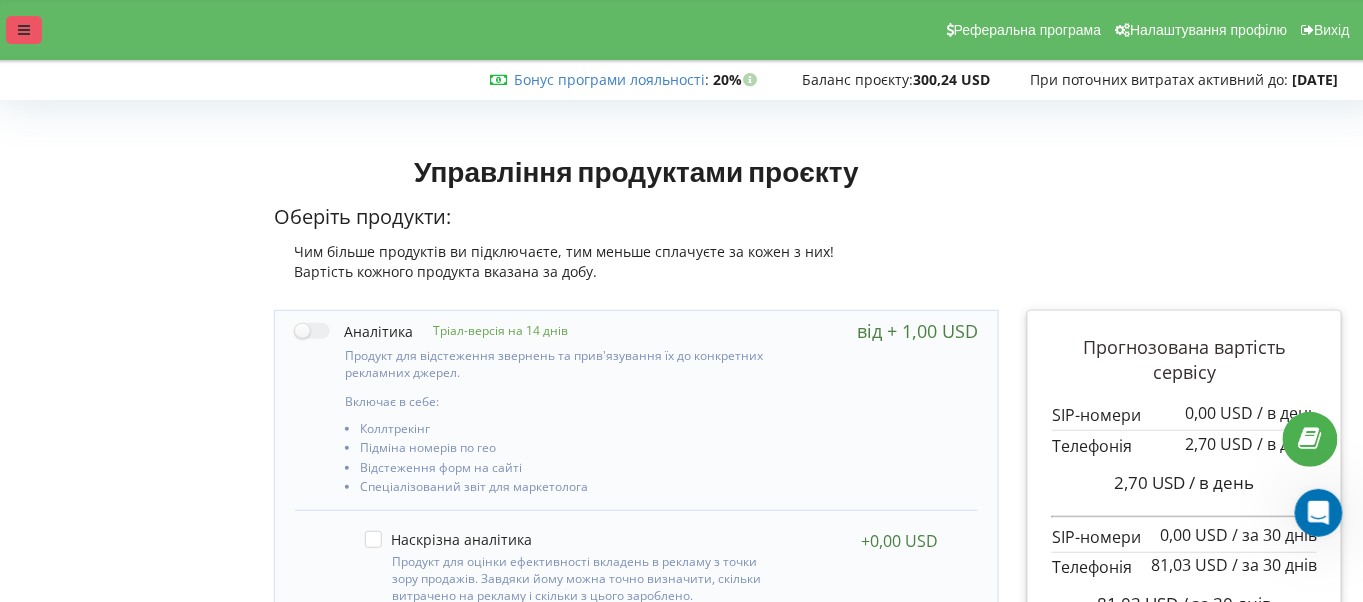 click at bounding box center (24, 30) 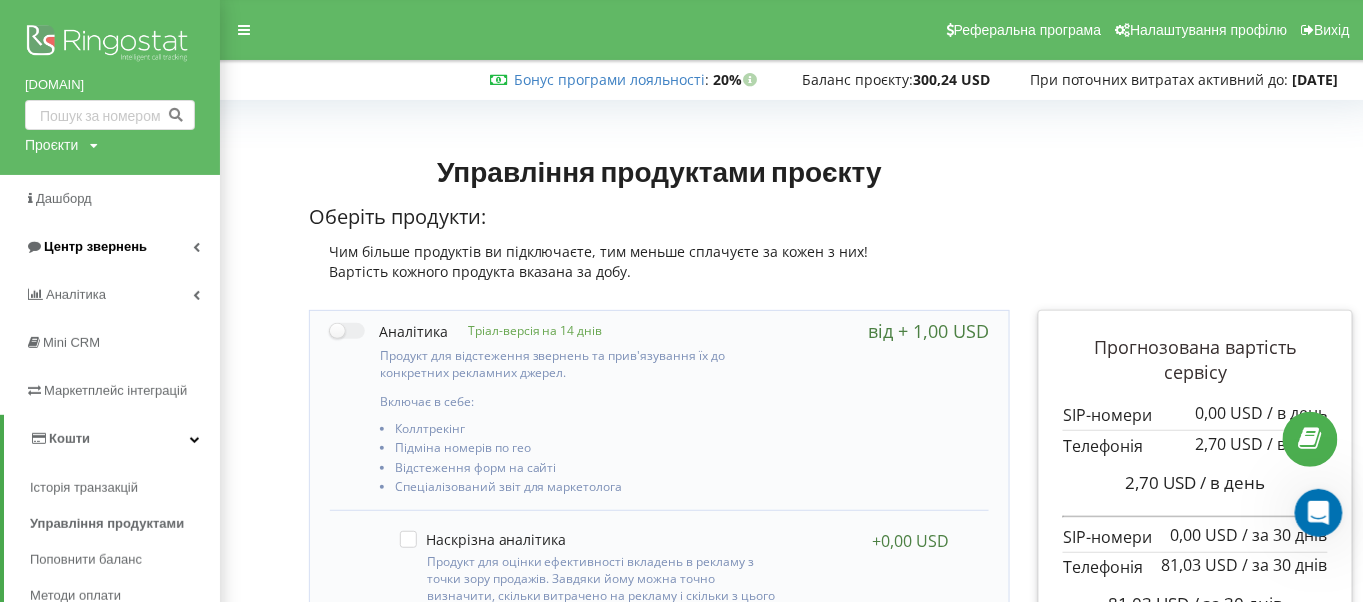 click on "Центр звернень" at bounding box center [95, 246] 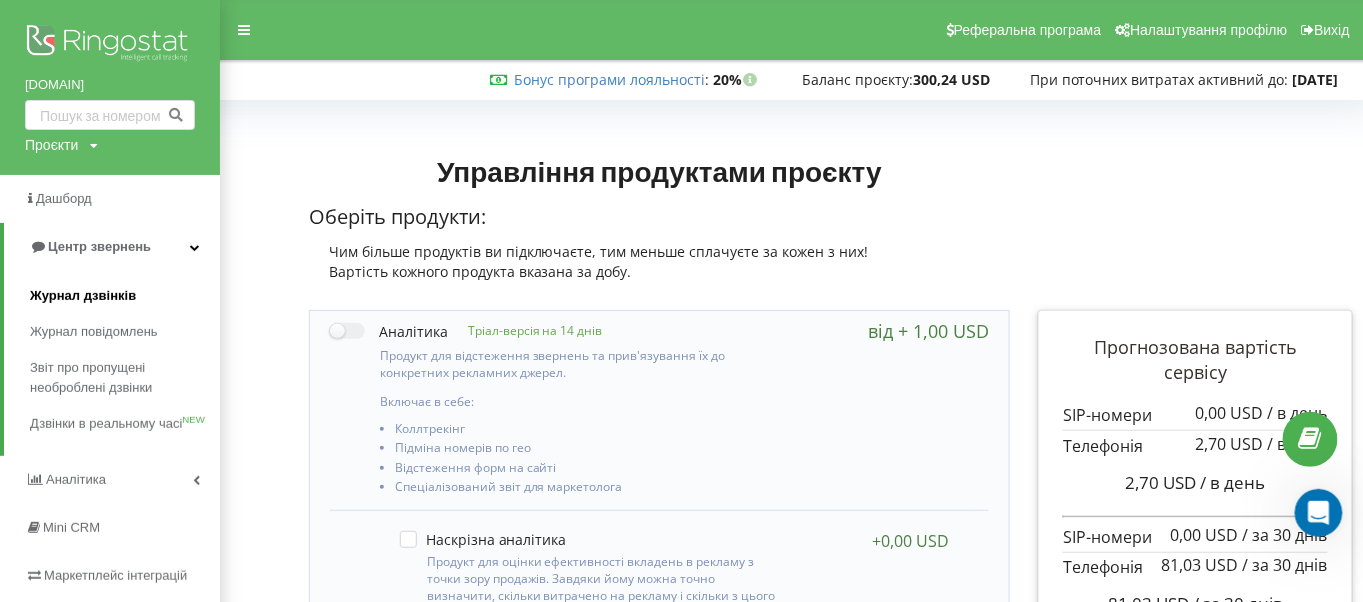 click on "Журнал дзвінків" at bounding box center (83, 296) 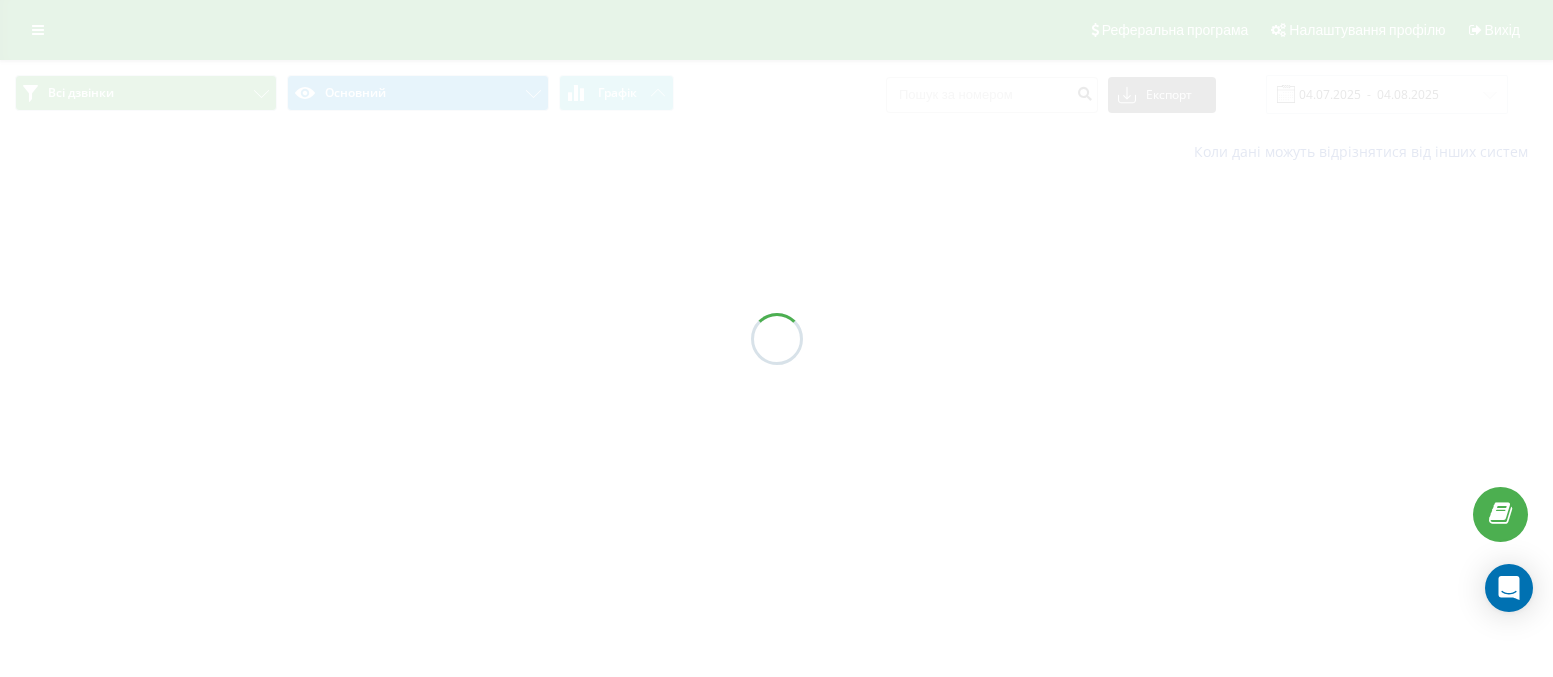 scroll, scrollTop: 0, scrollLeft: 0, axis: both 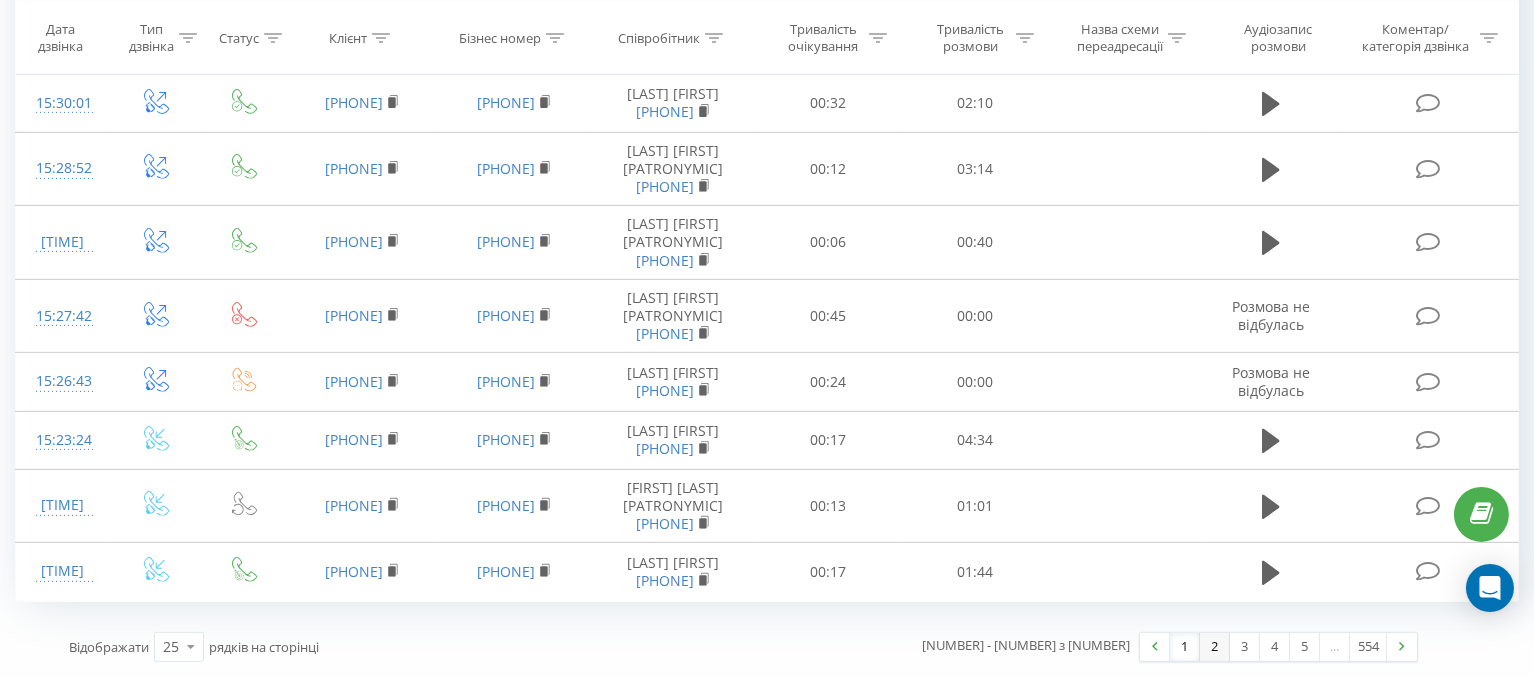 click on "2" at bounding box center [1215, 647] 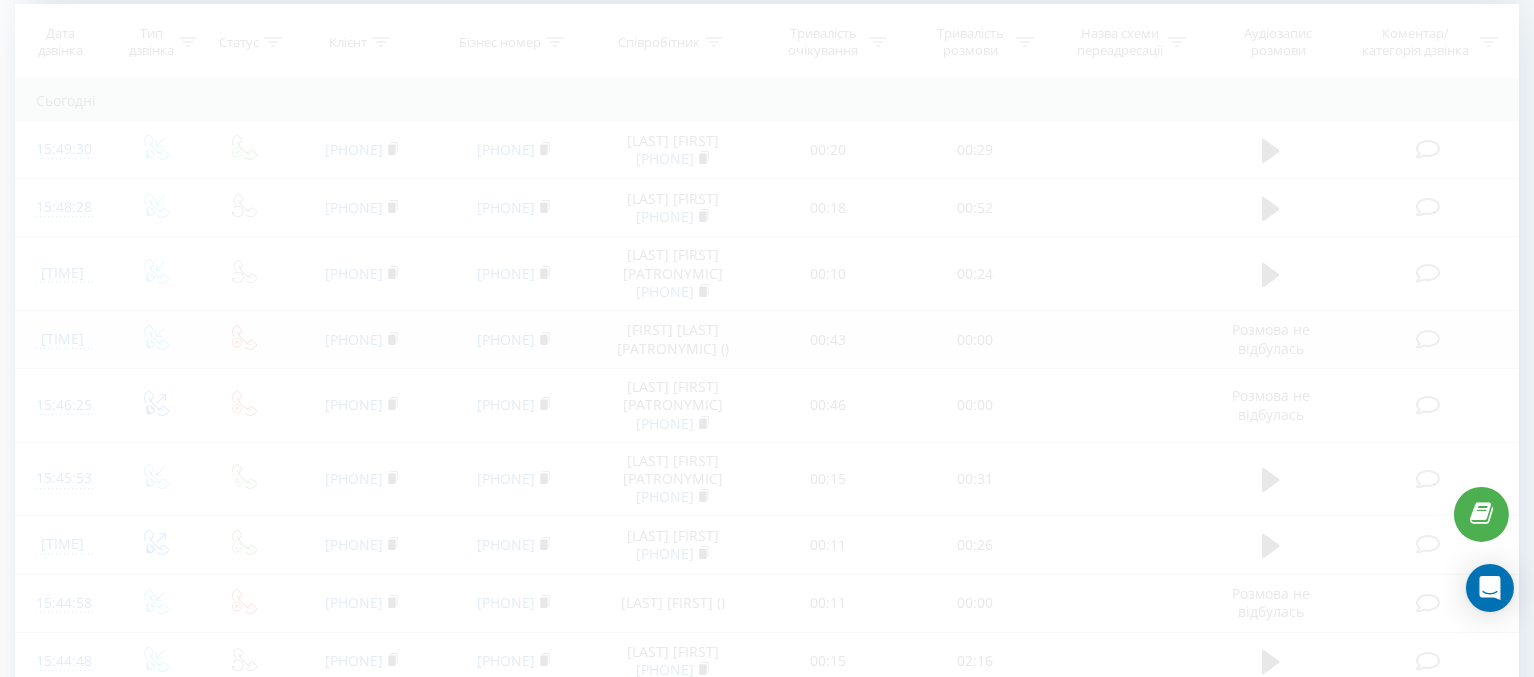 scroll, scrollTop: 813, scrollLeft: 0, axis: vertical 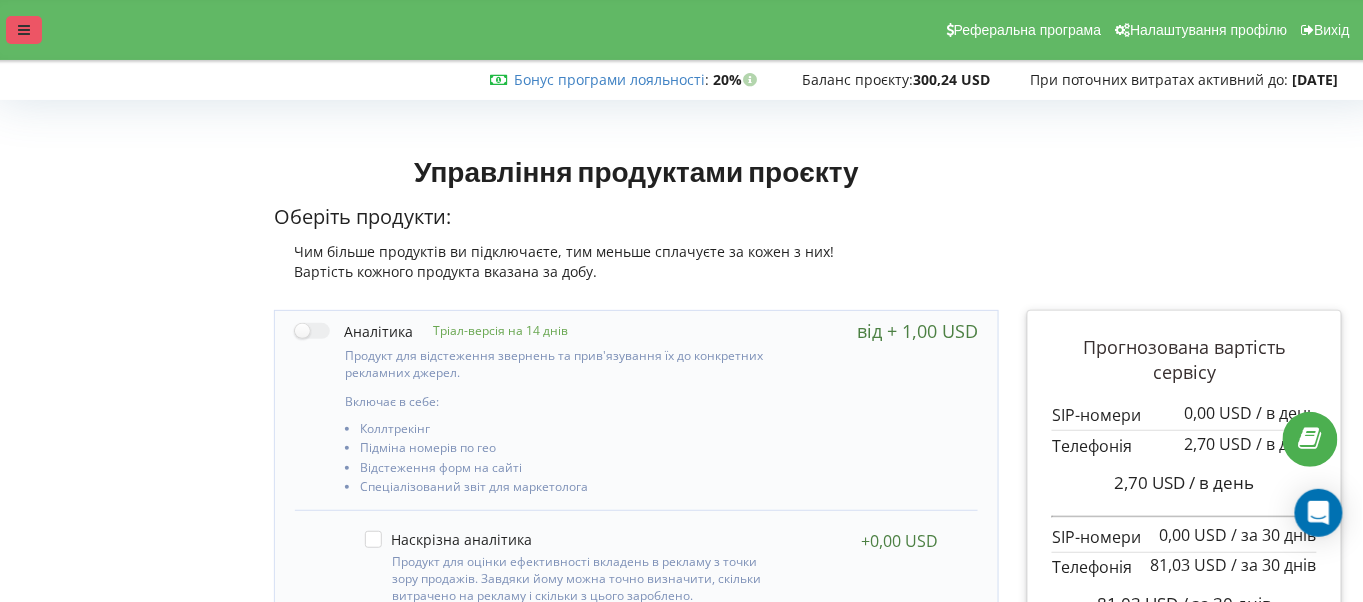 click at bounding box center [24, 30] 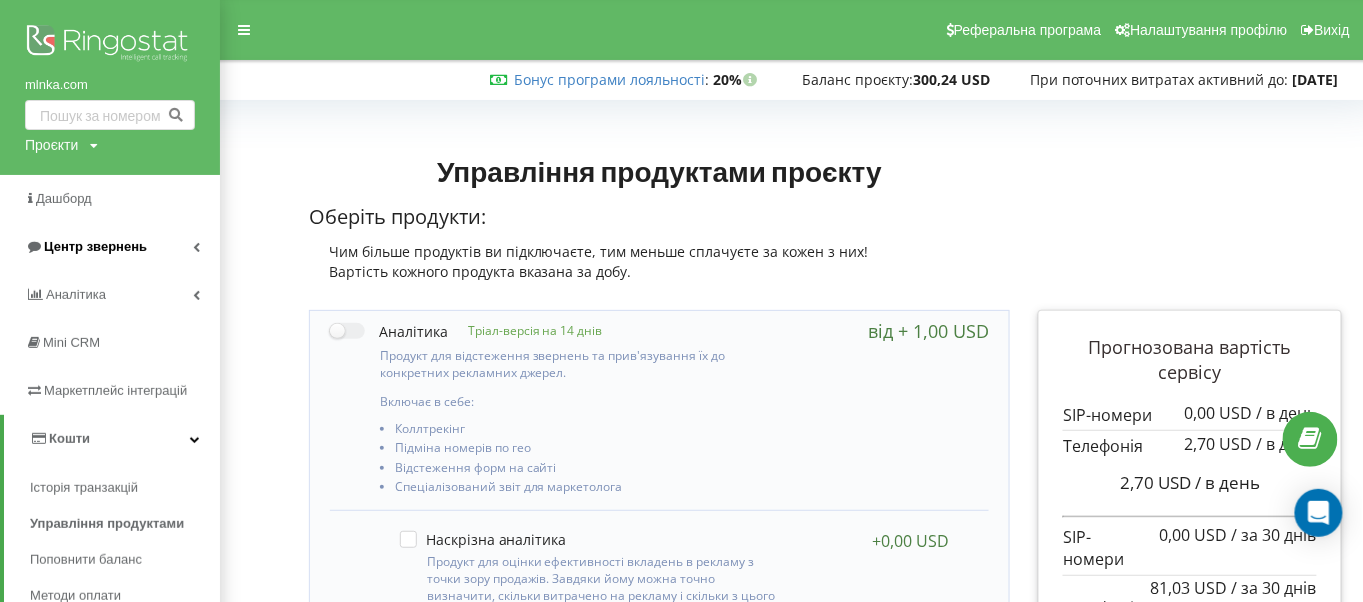 click on "Центр звернень" at bounding box center (95, 246) 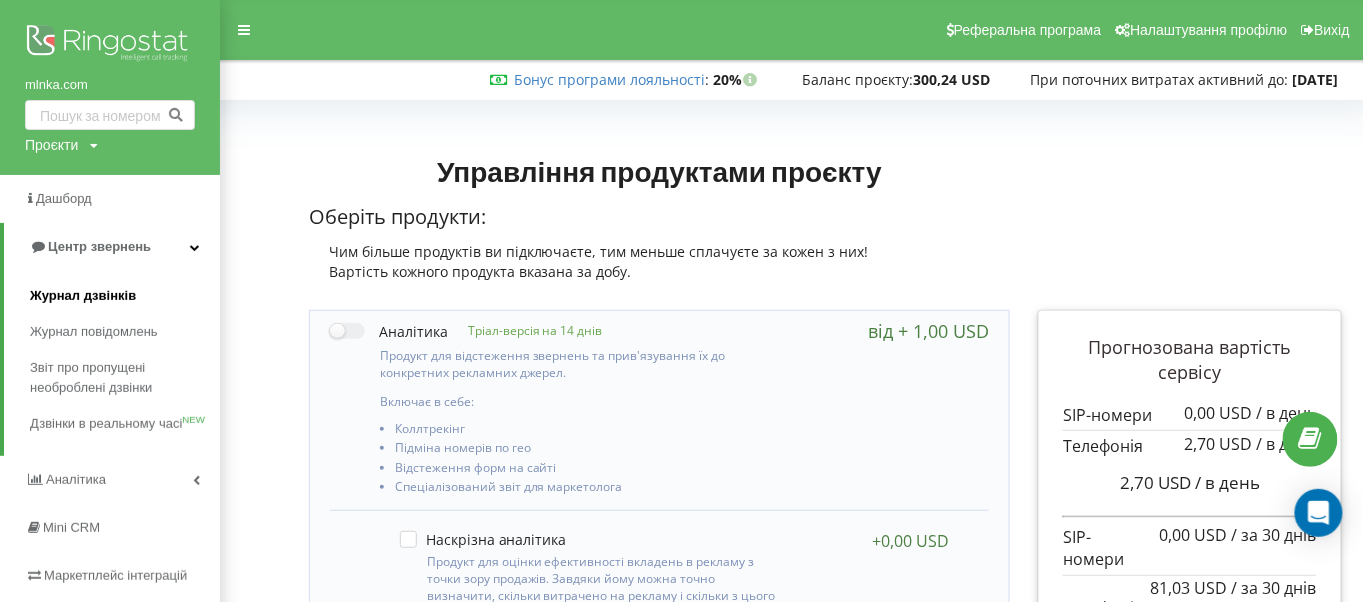 click on "Журнал дзвінків" at bounding box center [83, 296] 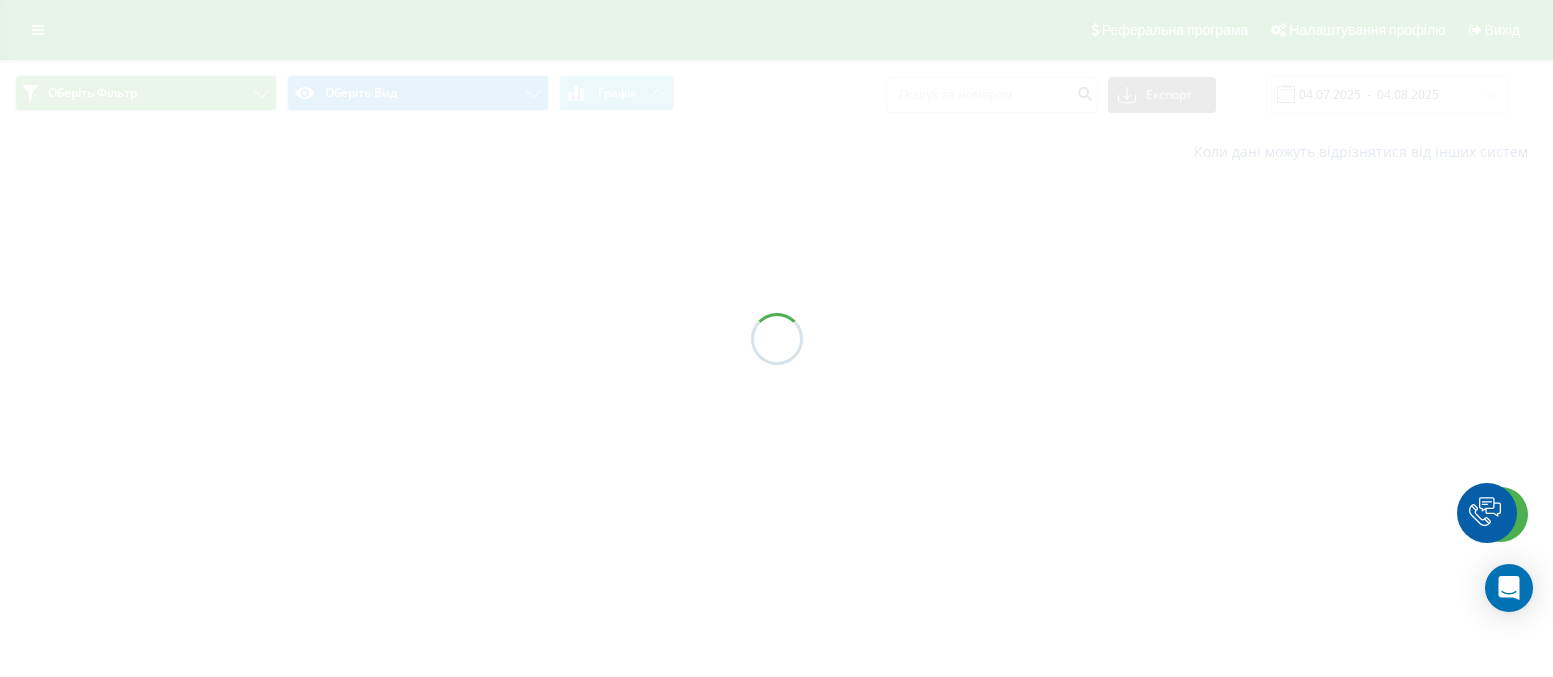 scroll, scrollTop: 0, scrollLeft: 0, axis: both 